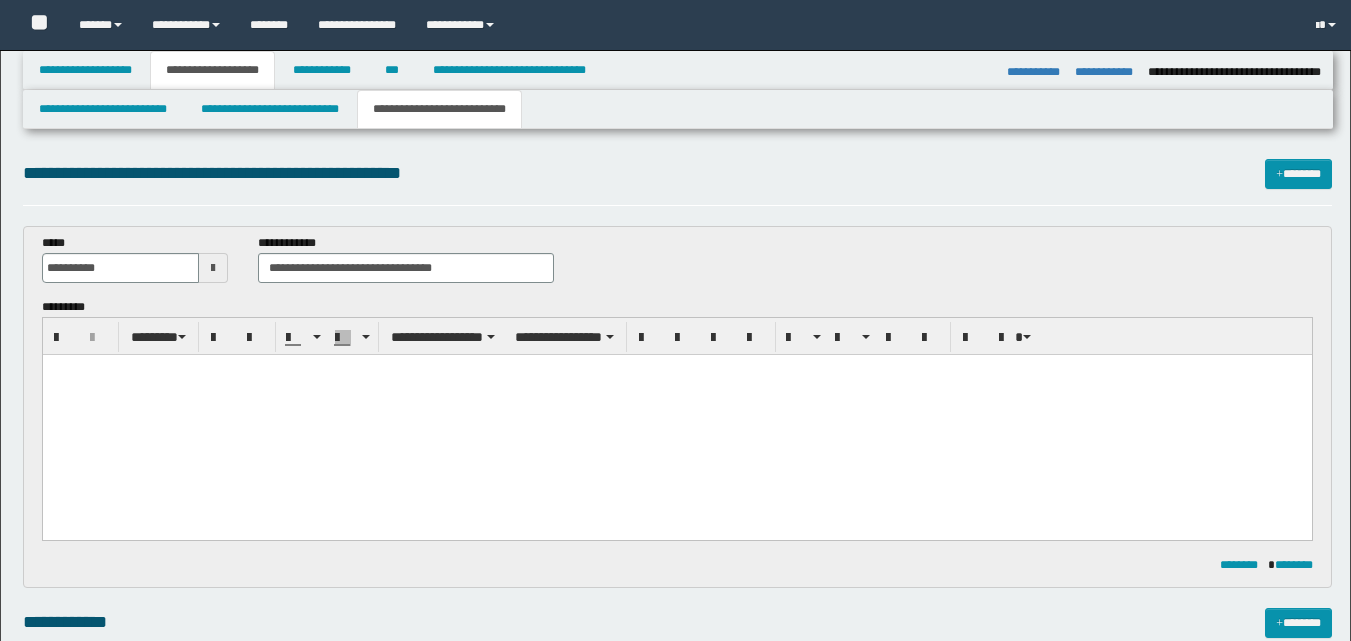 select on "*" 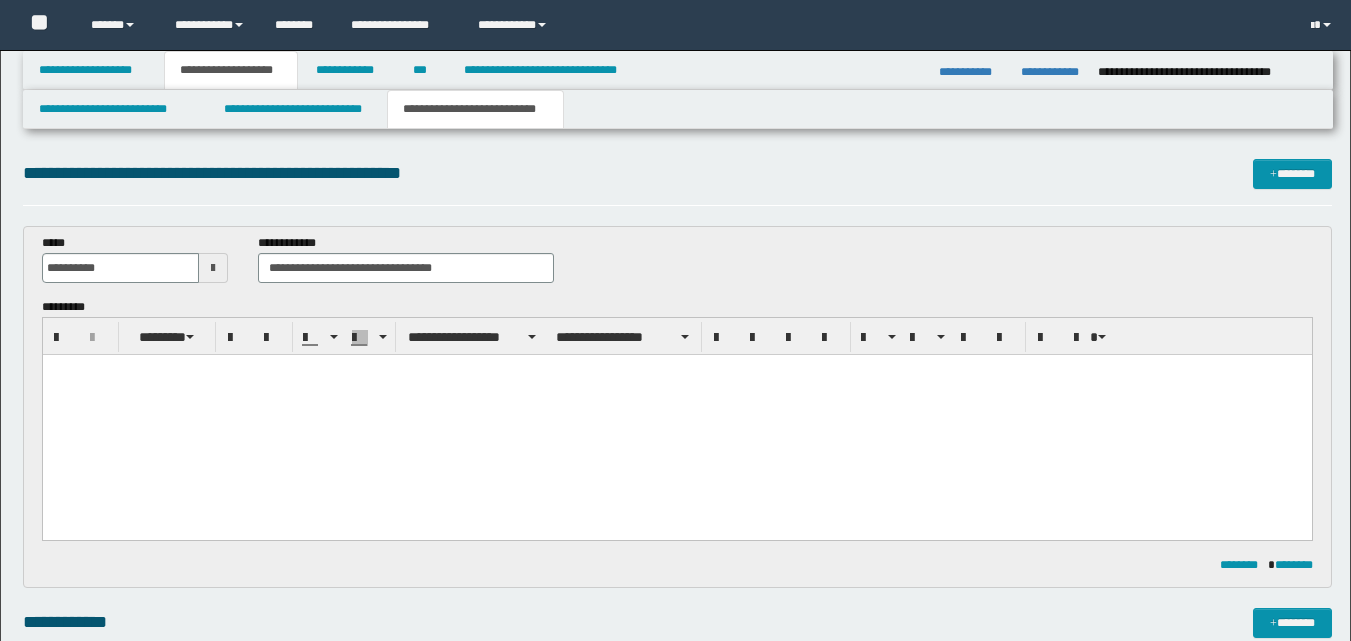 scroll, scrollTop: 0, scrollLeft: 0, axis: both 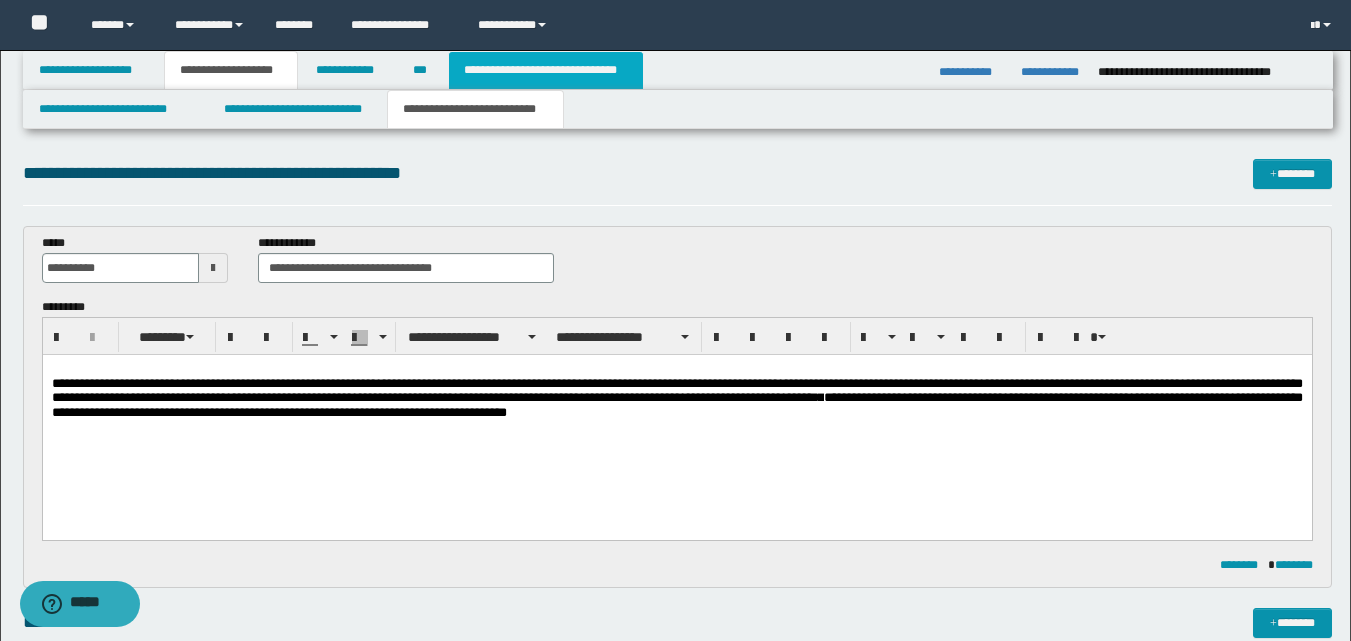 click on "**********" at bounding box center [546, 70] 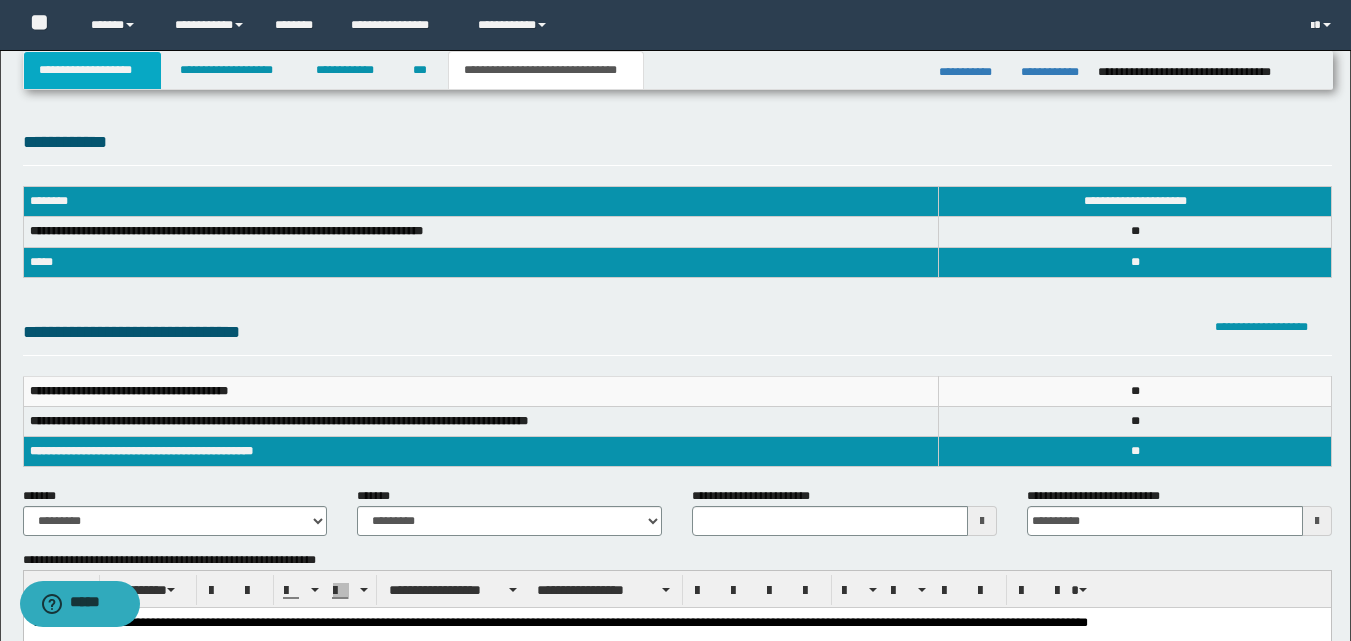 click on "**********" at bounding box center (92, 70) 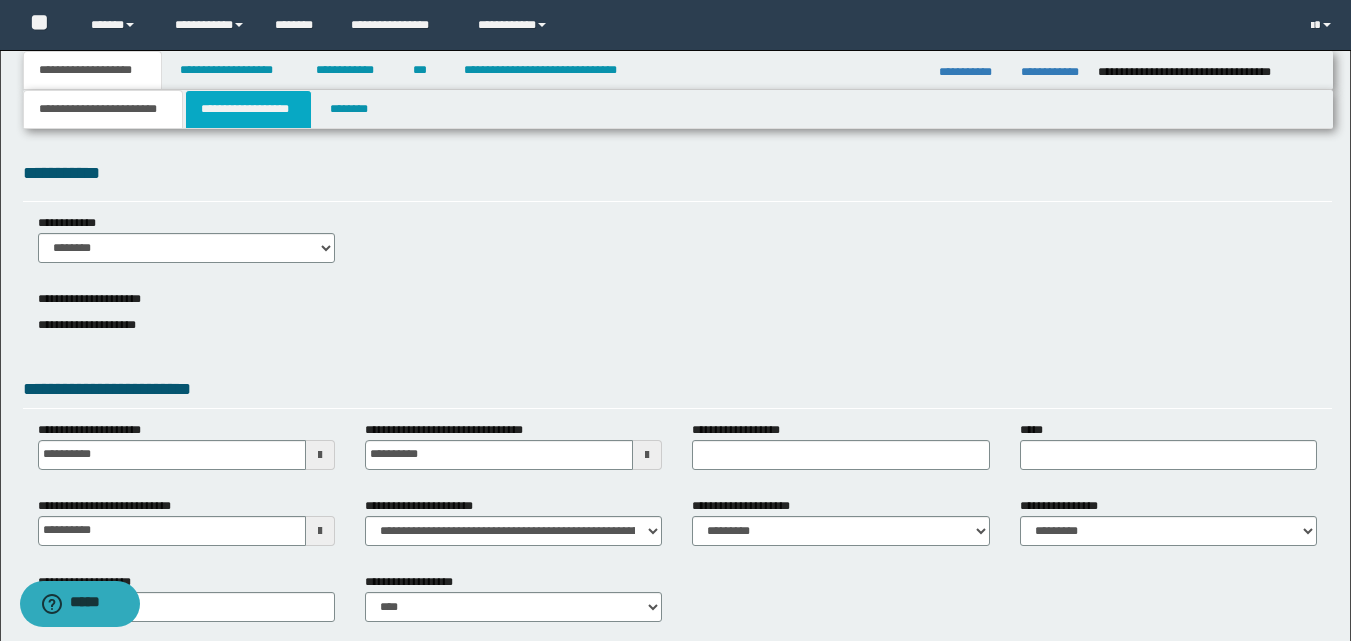 click on "**********" at bounding box center (248, 109) 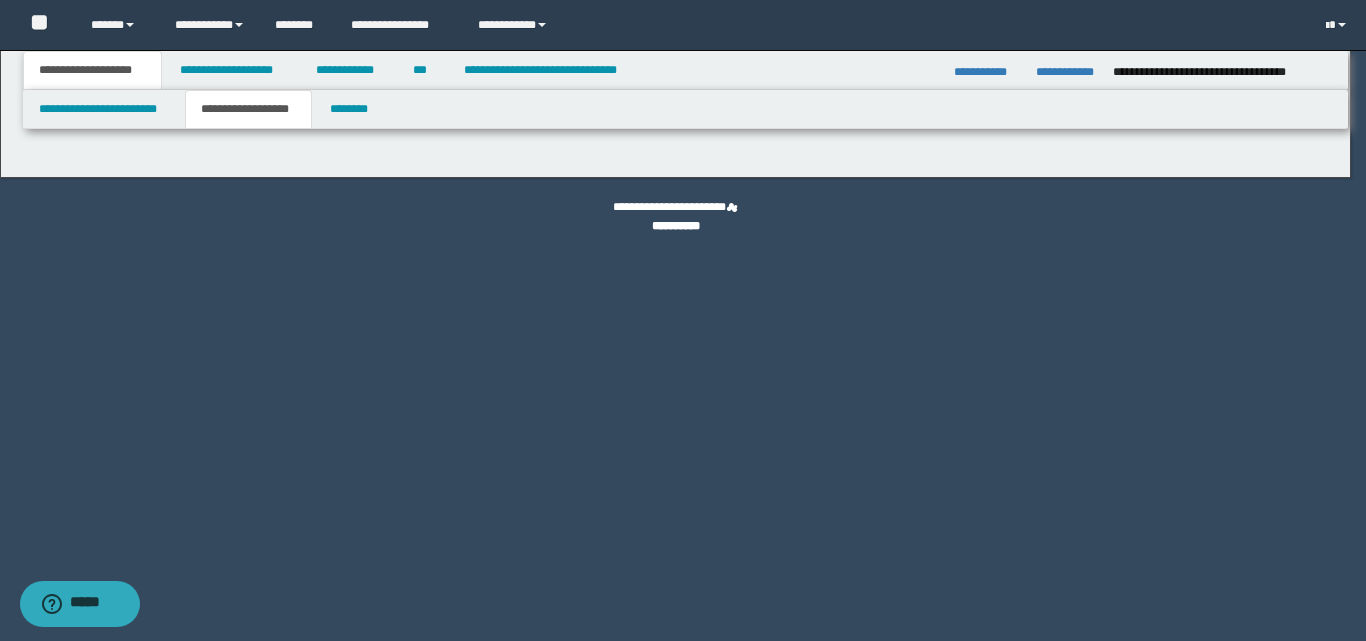 type on "**********" 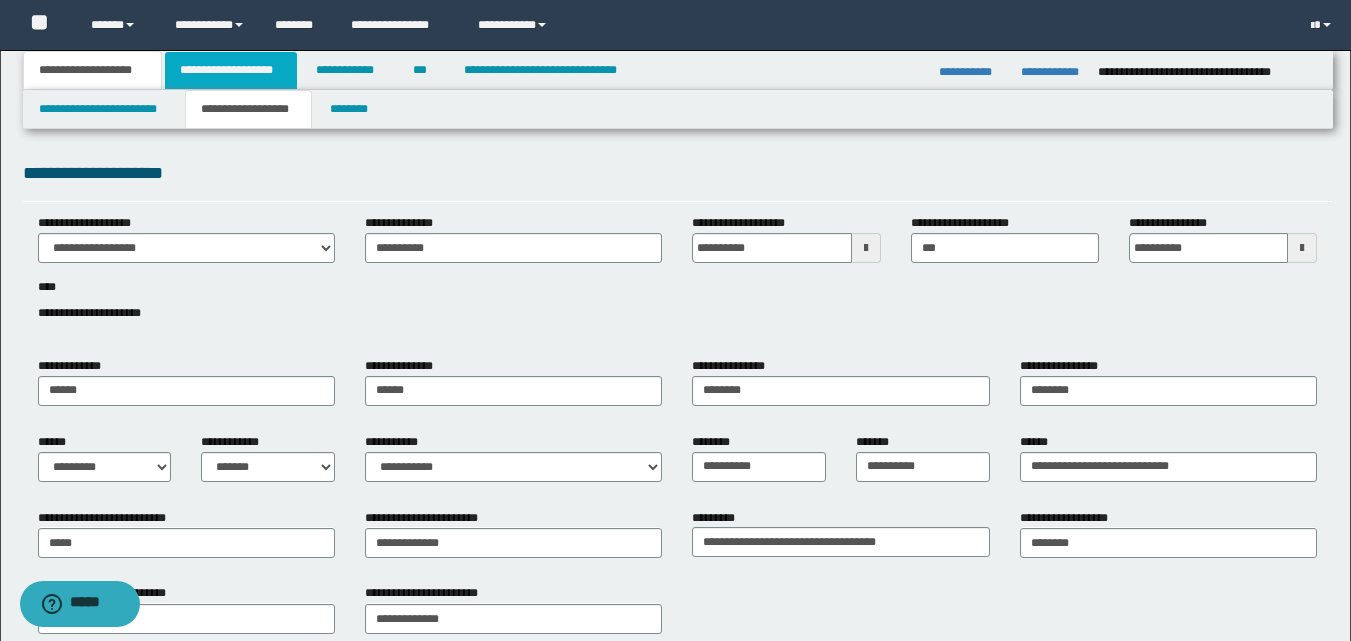 click on "**********" at bounding box center [231, 70] 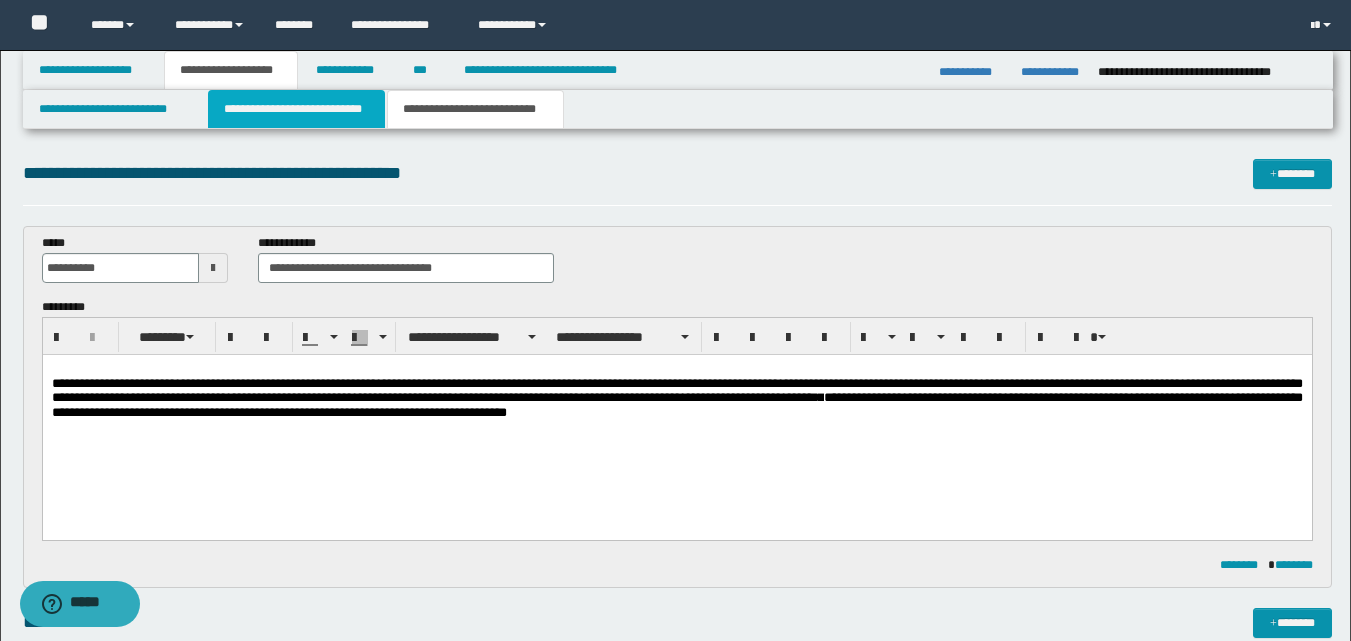 click on "**********" at bounding box center [296, 109] 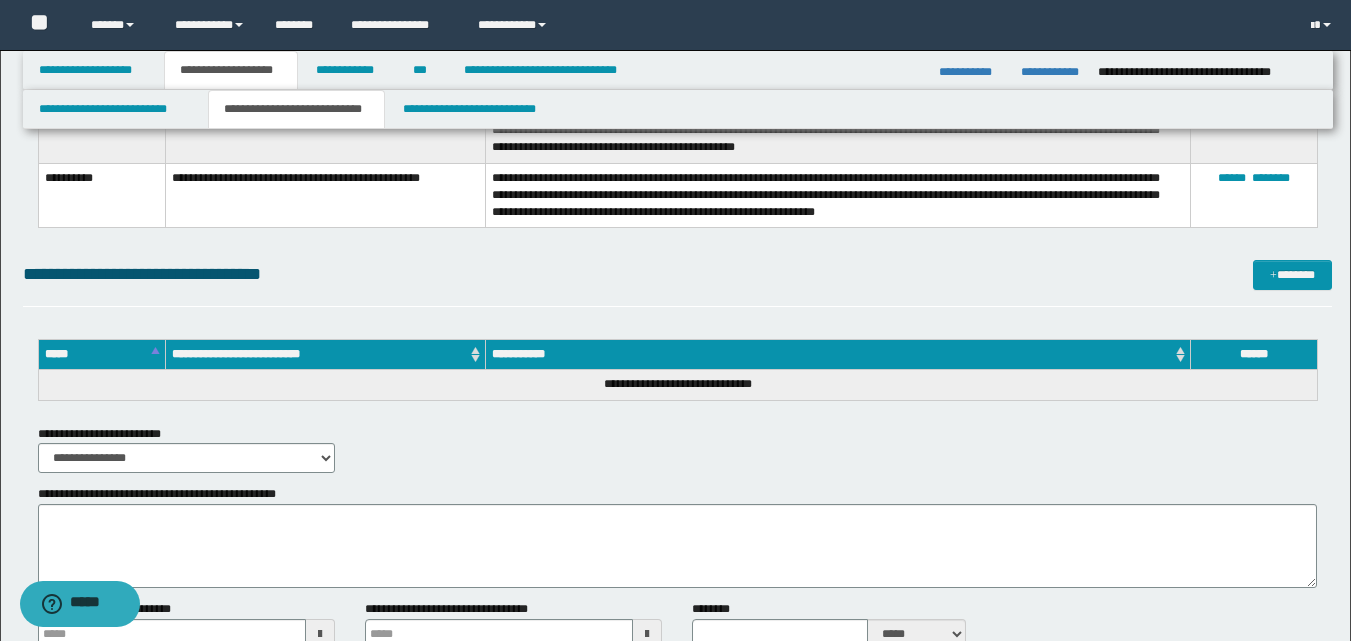 scroll, scrollTop: 3563, scrollLeft: 0, axis: vertical 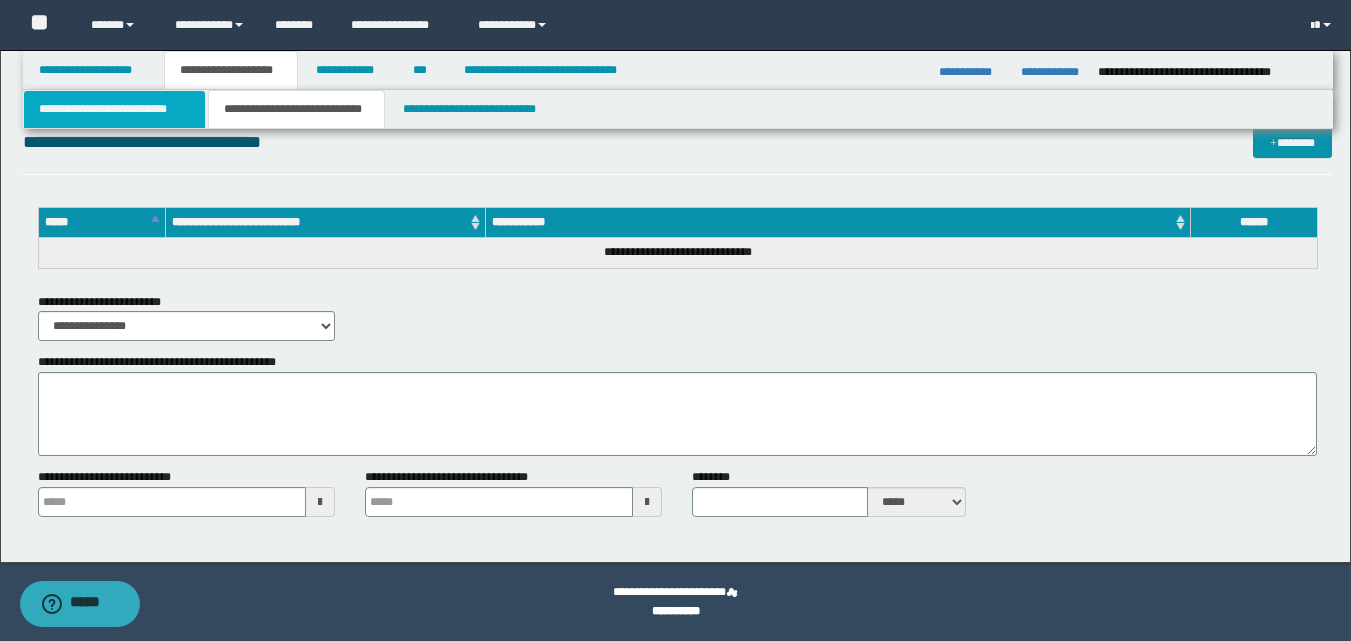 click on "**********" at bounding box center (114, 109) 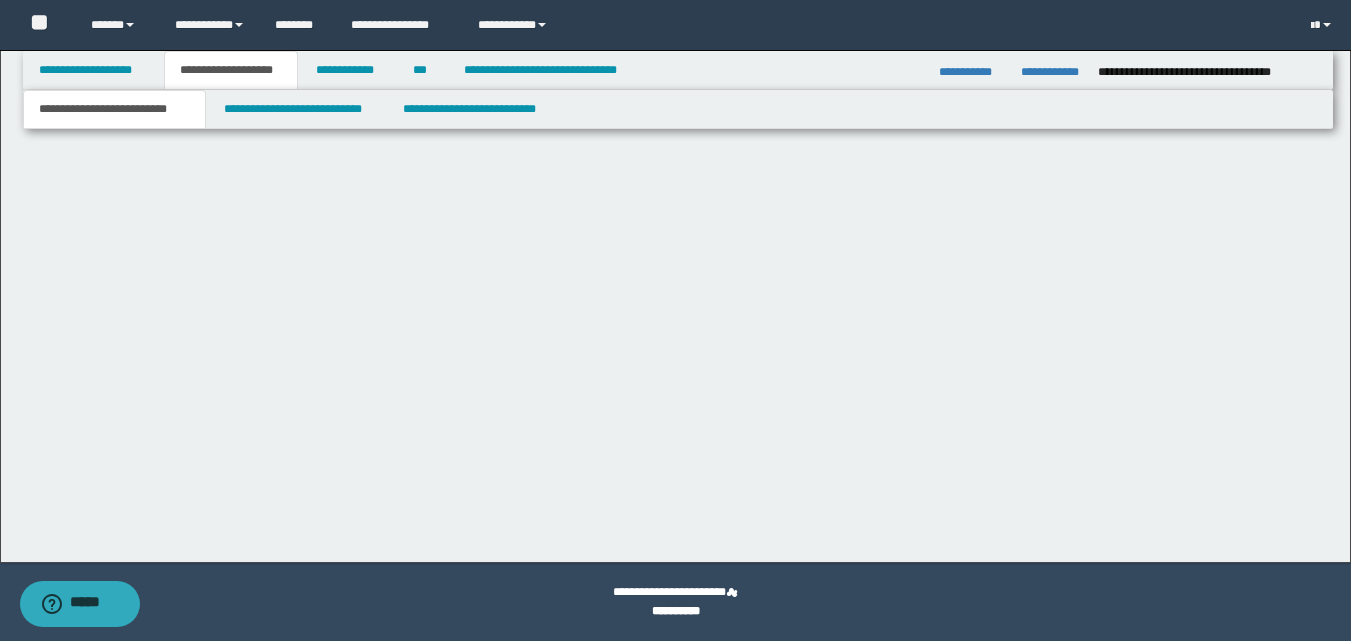 scroll, scrollTop: 1310, scrollLeft: 0, axis: vertical 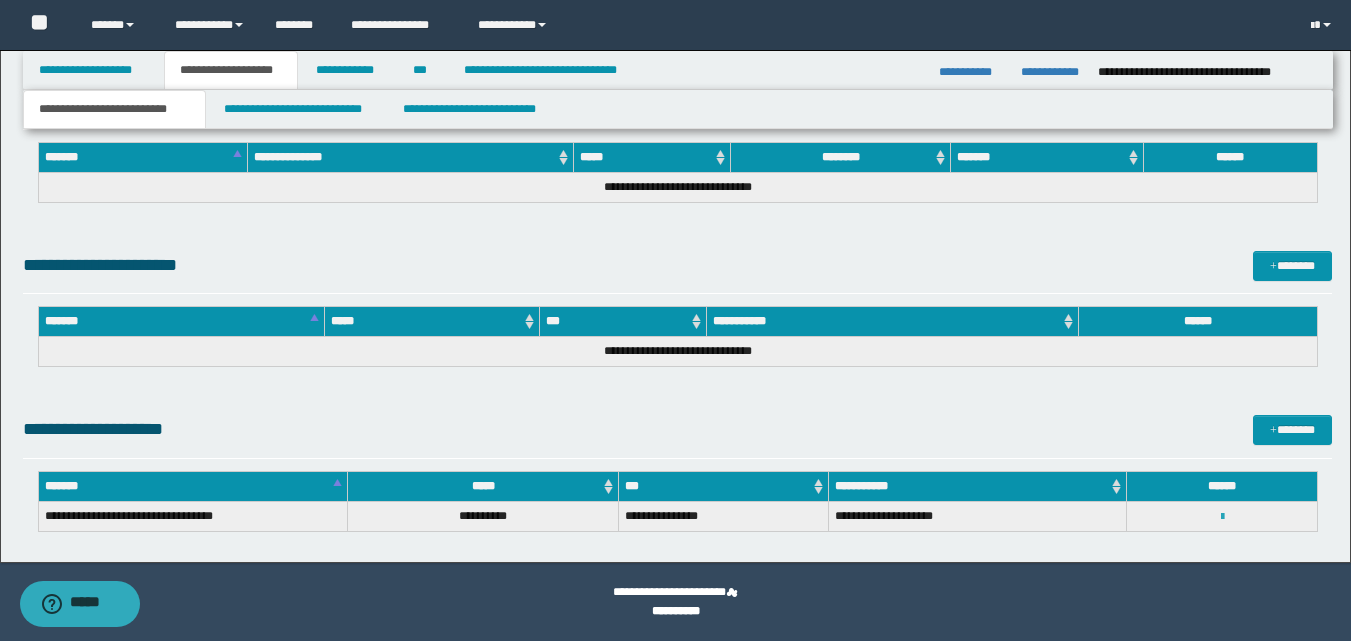 click at bounding box center (1222, 517) 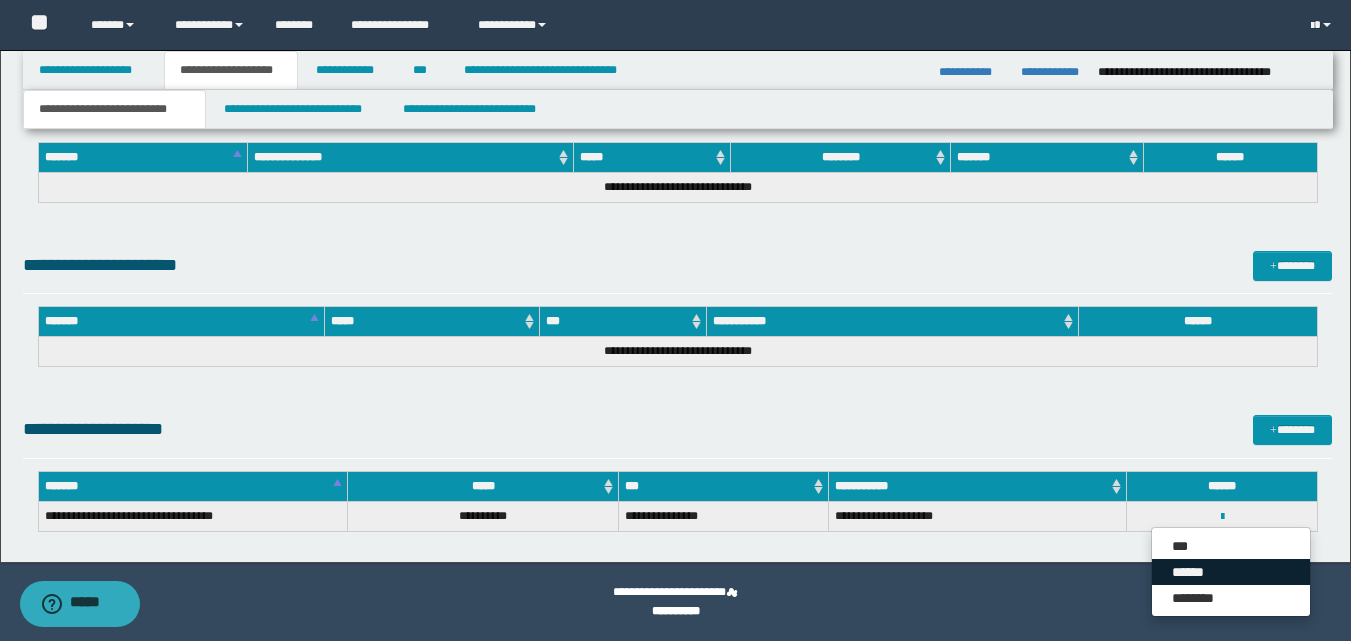 click on "******" at bounding box center (1231, 572) 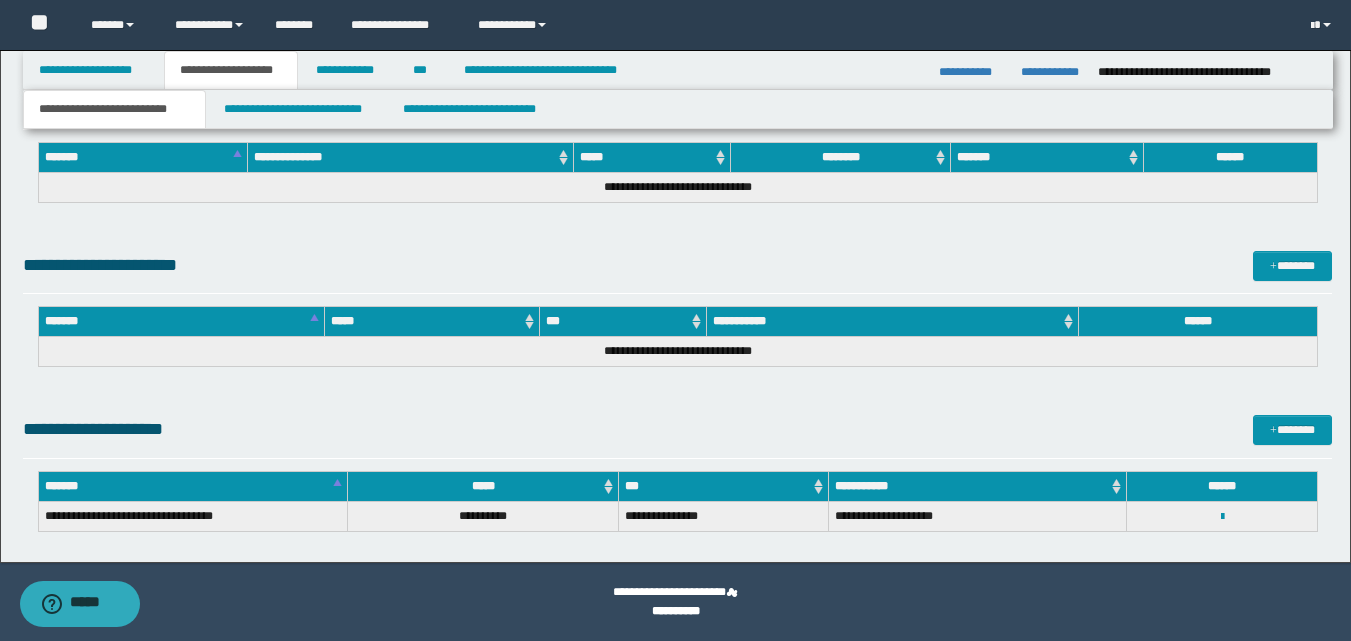 type on "**********" 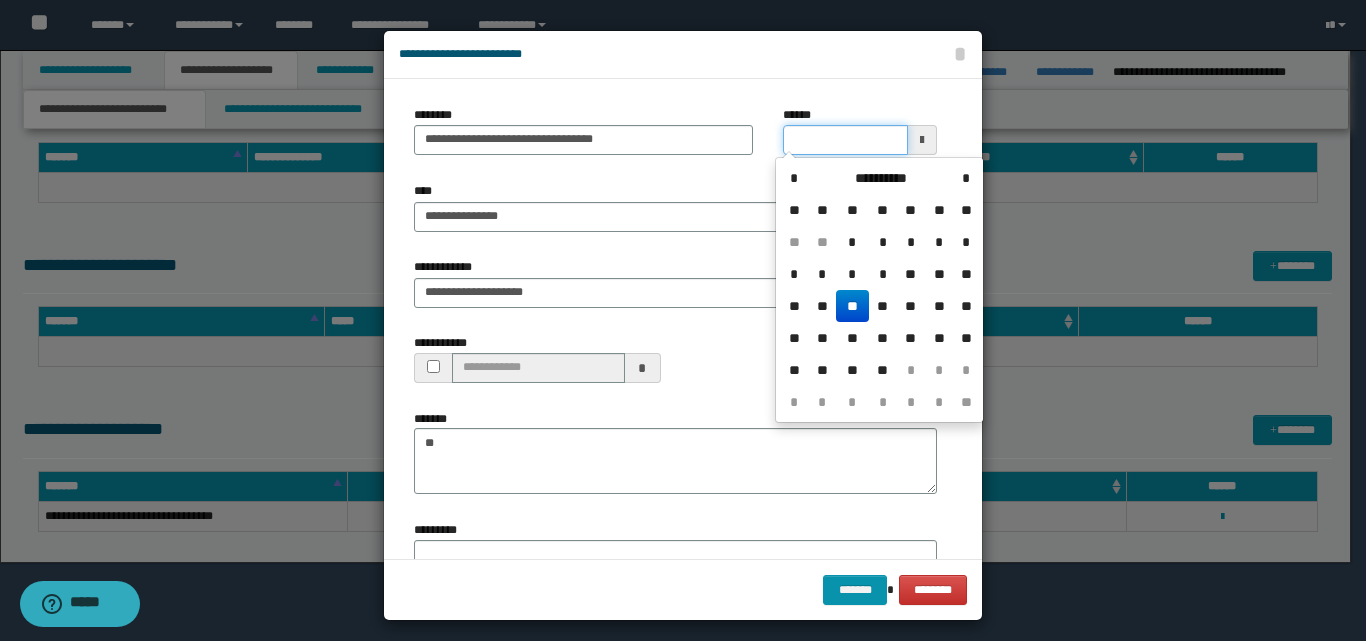 click on "******" at bounding box center [845, 140] 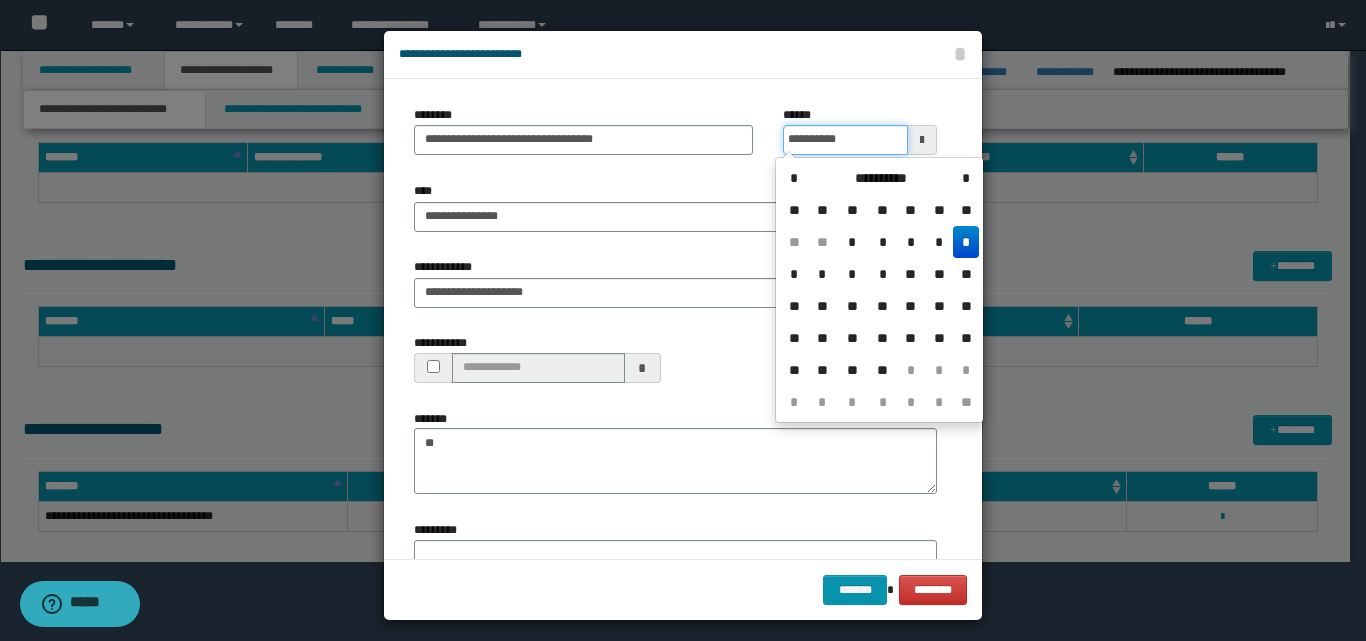 type on "**********" 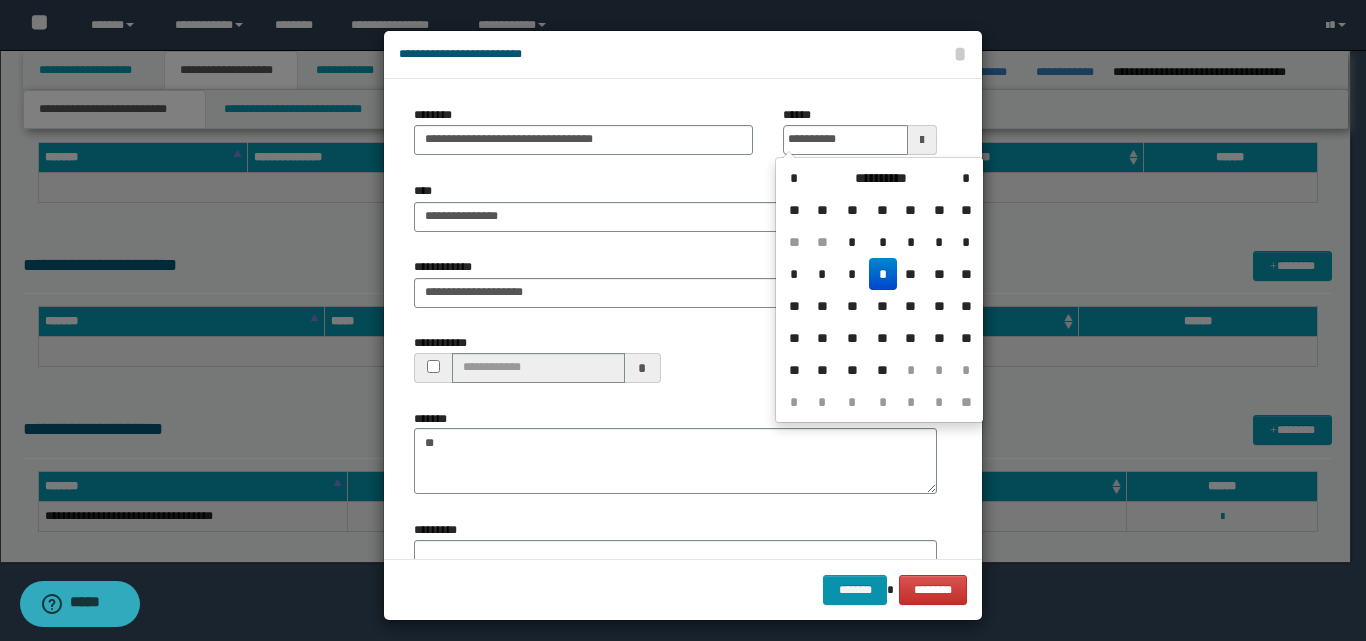 click on "*" at bounding box center (883, 274) 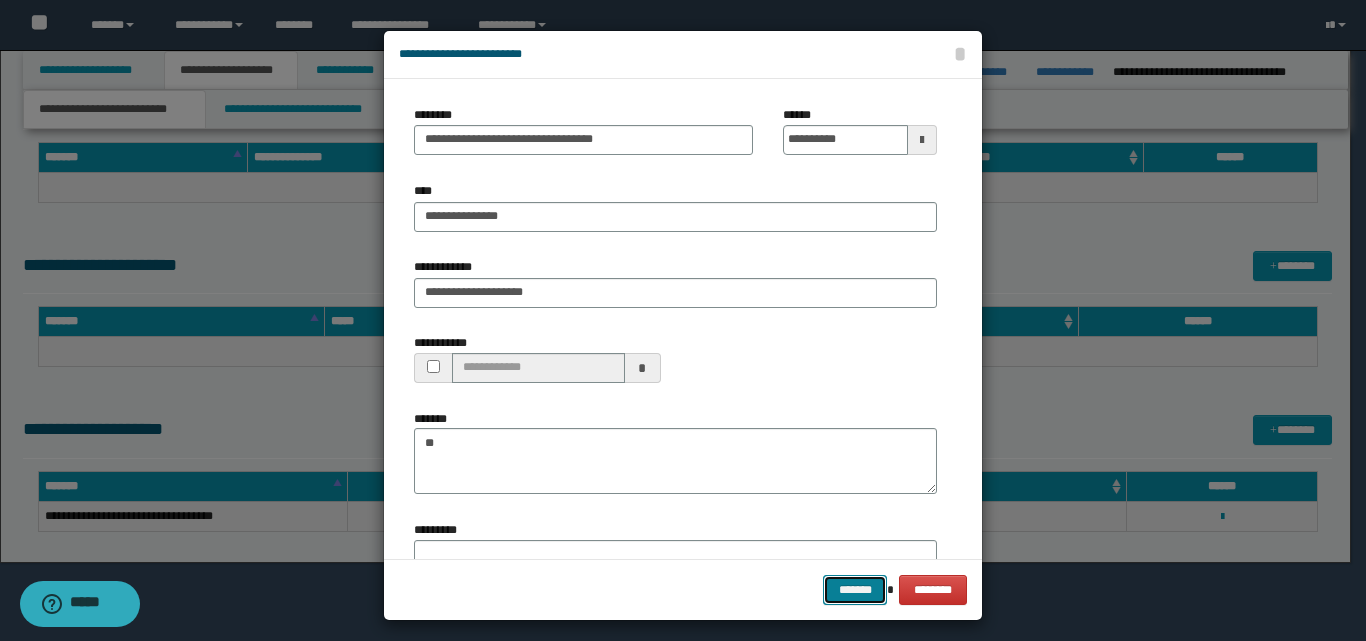 click on "*******" at bounding box center (855, 590) 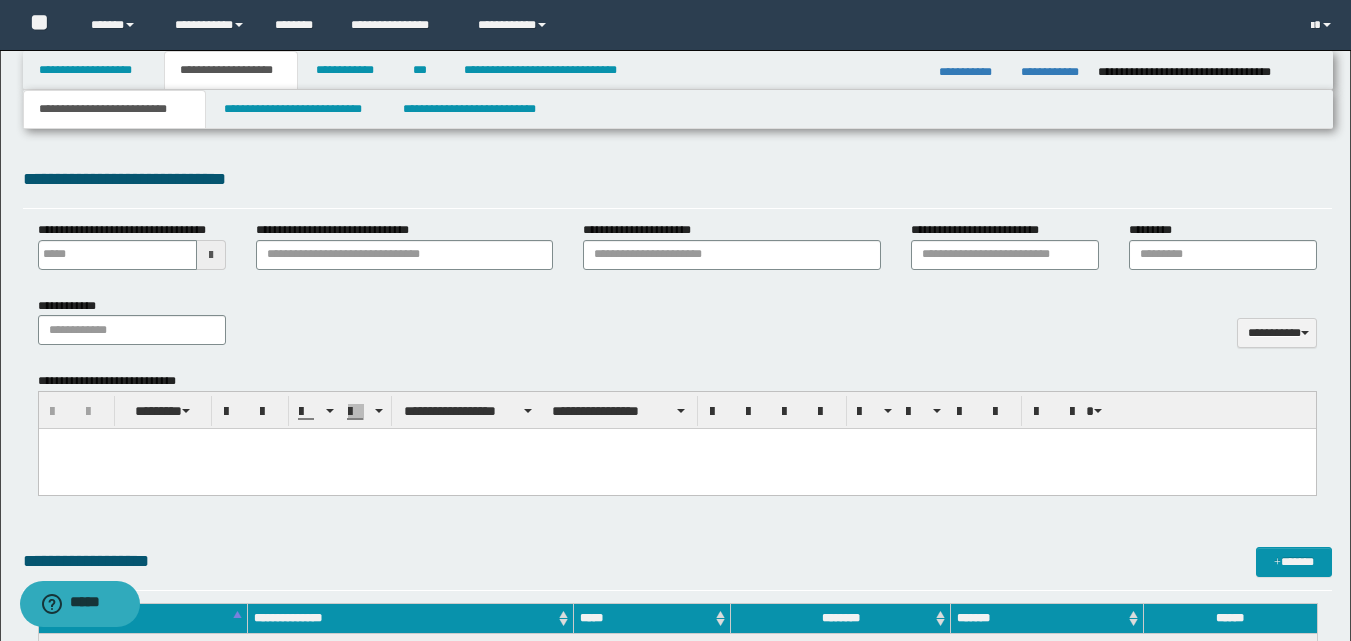 scroll, scrollTop: 623, scrollLeft: 0, axis: vertical 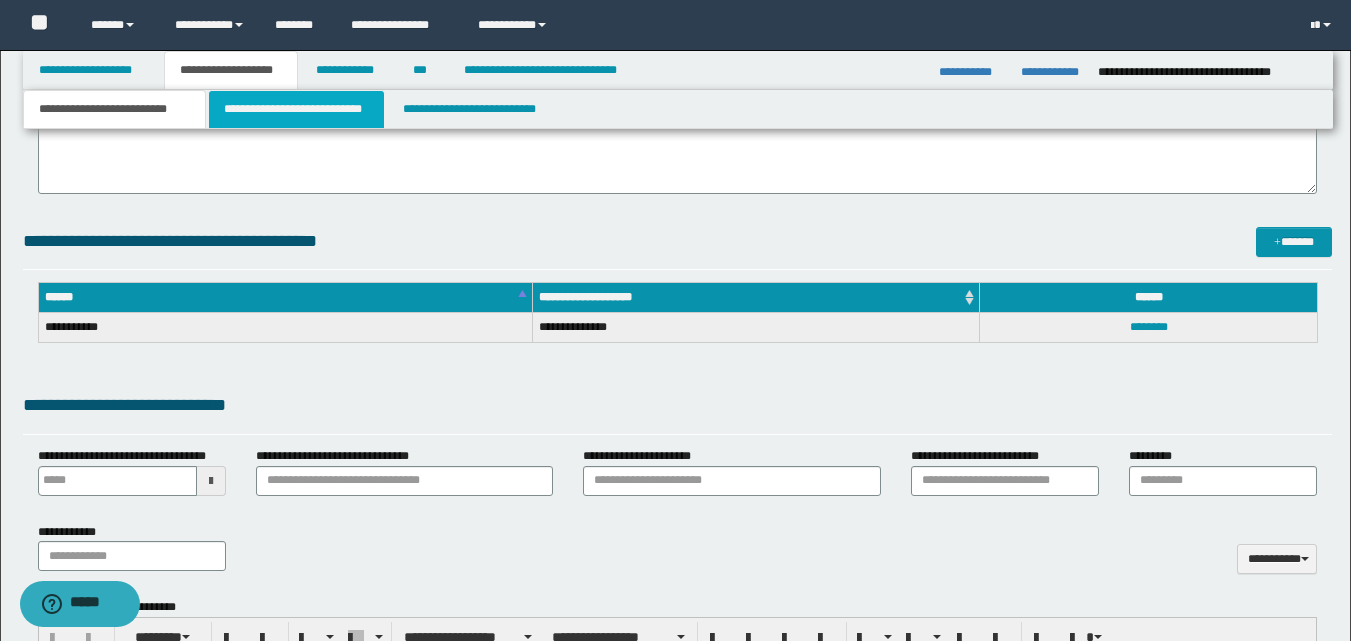 click on "**********" at bounding box center [296, 109] 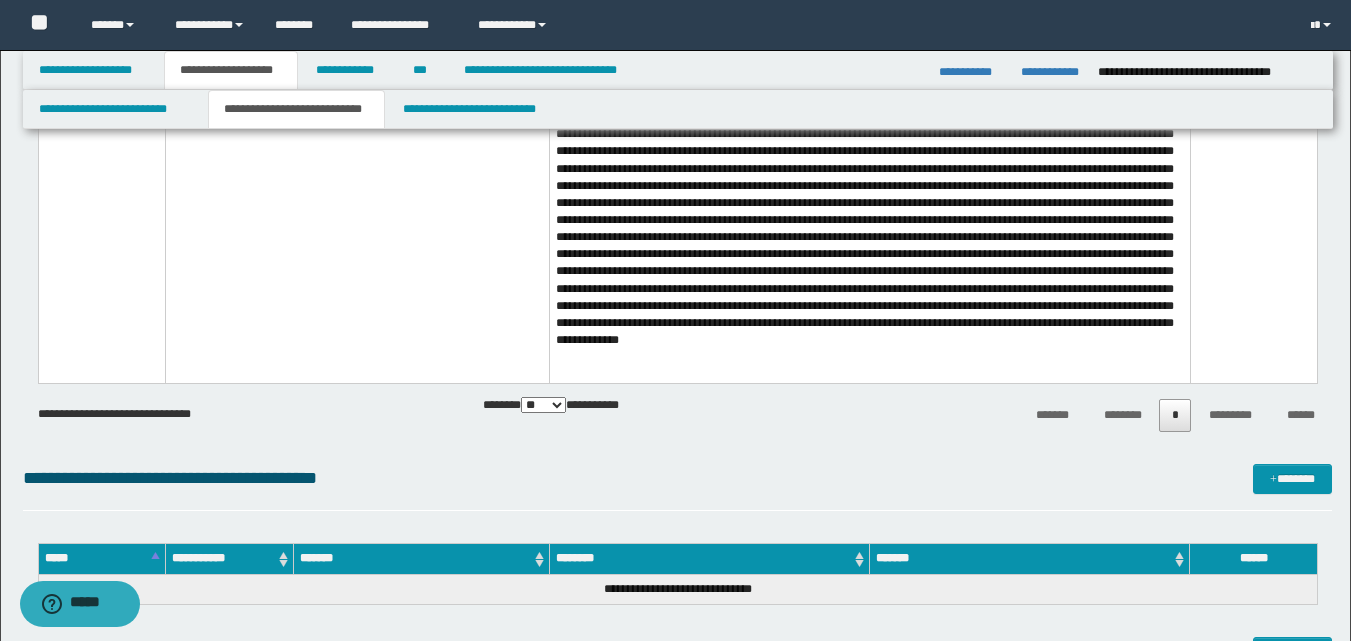 scroll, scrollTop: 3262, scrollLeft: 0, axis: vertical 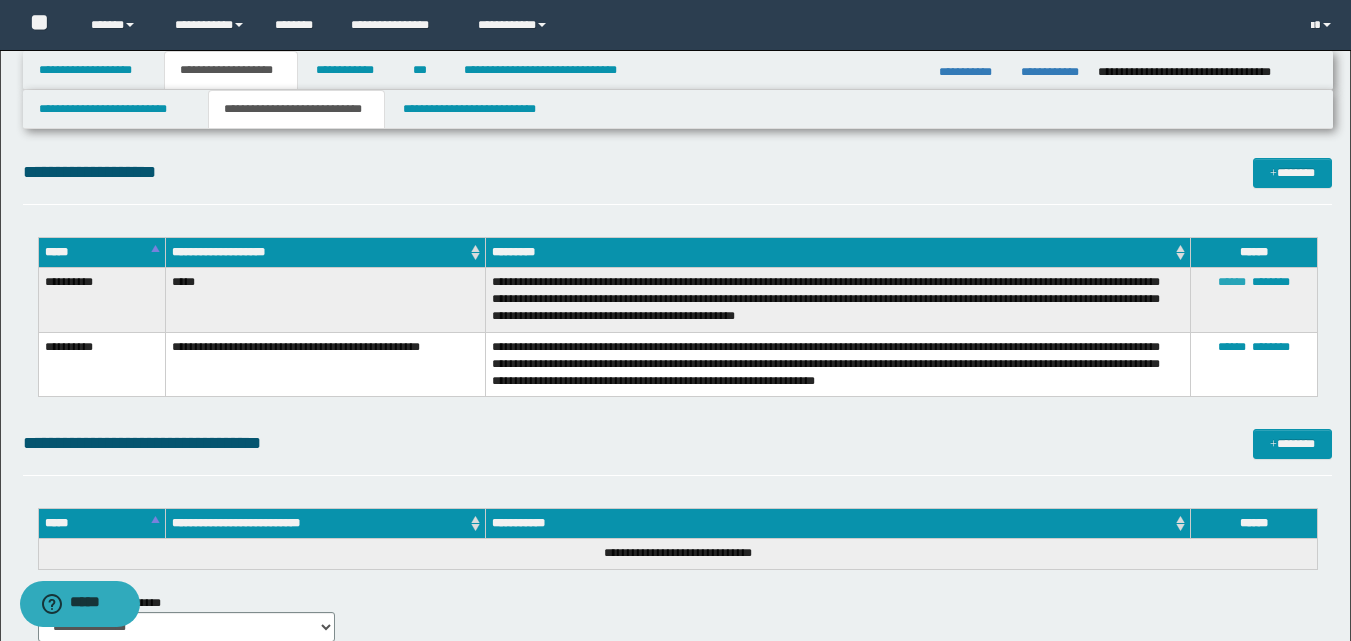 click on "******" at bounding box center [1232, 282] 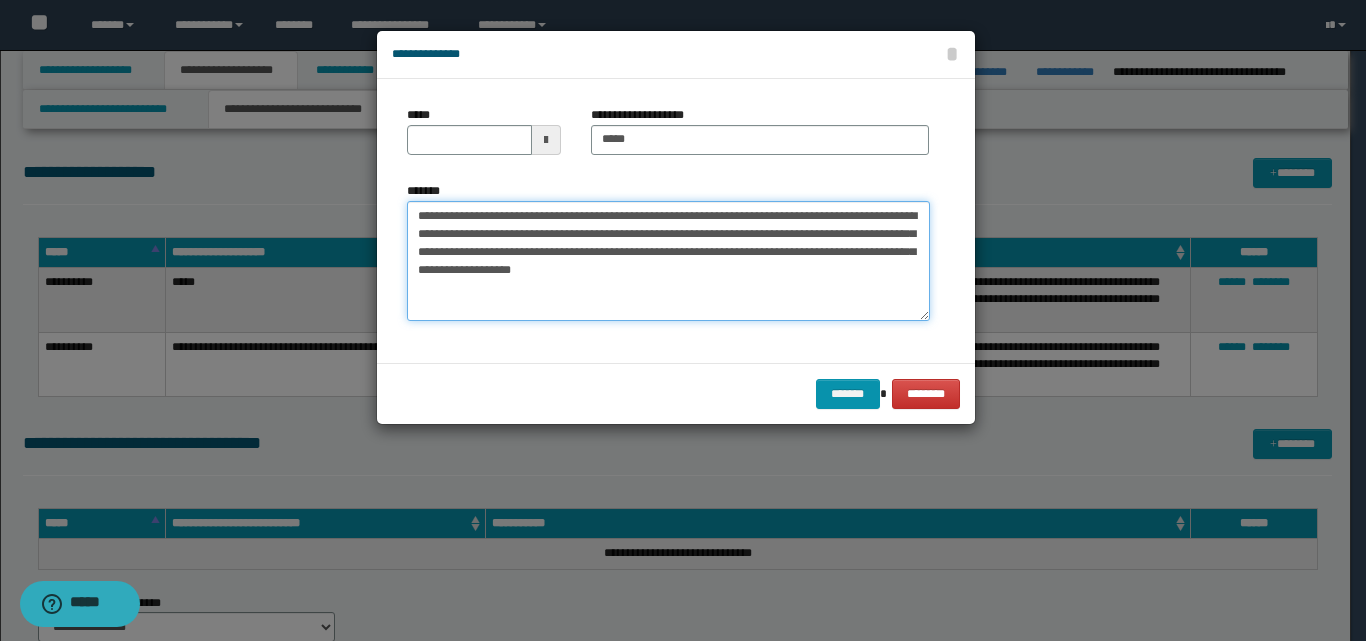drag, startPoint x: 419, startPoint y: 214, endPoint x: 622, endPoint y: 271, distance: 210.85066 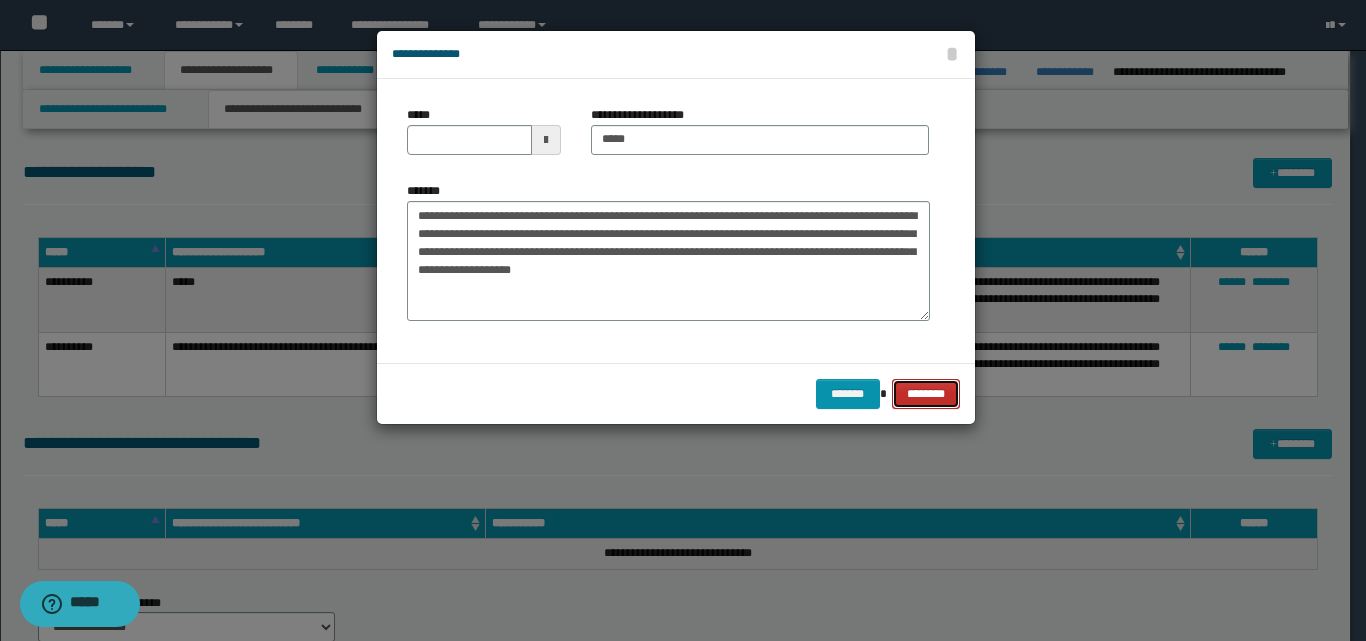 click on "********" at bounding box center [926, 394] 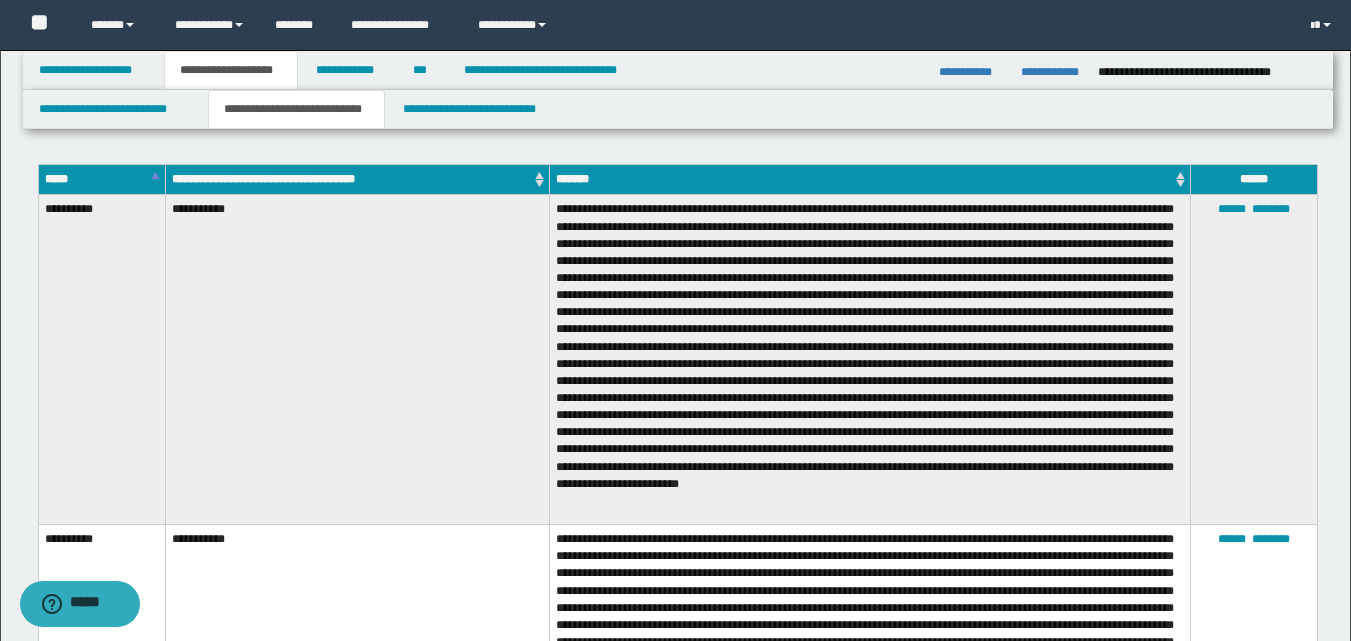 scroll, scrollTop: 0, scrollLeft: 0, axis: both 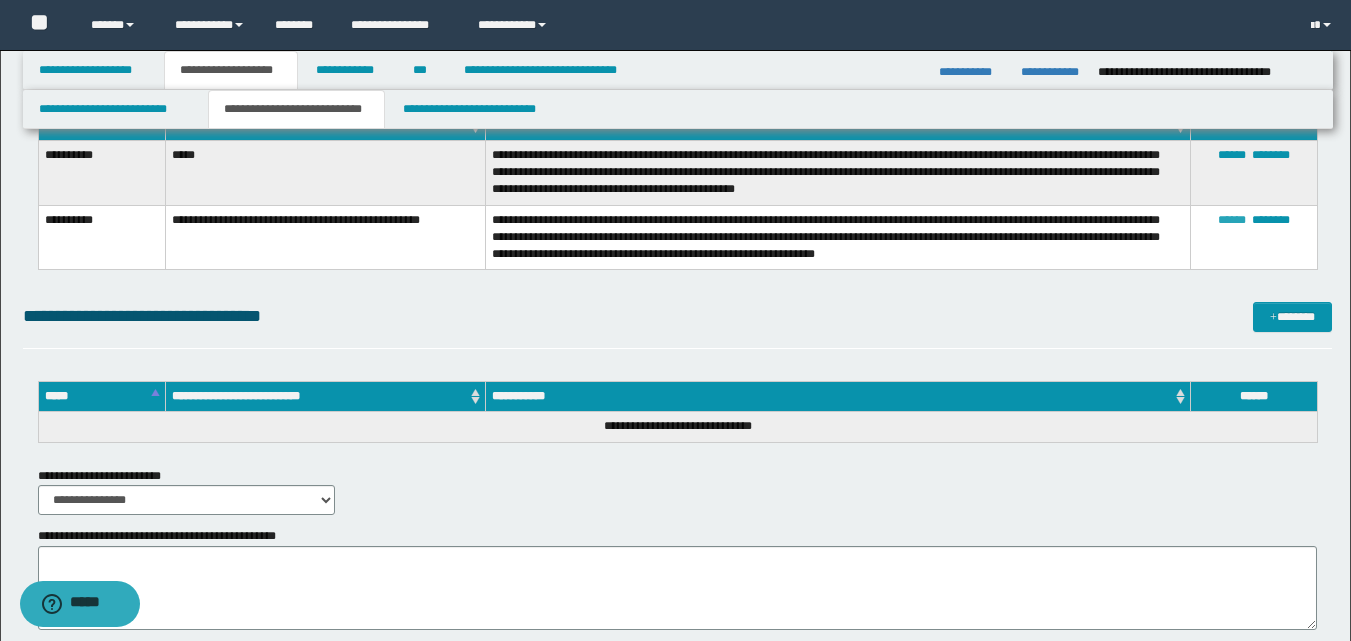 drag, startPoint x: 1237, startPoint y: 221, endPoint x: 1224, endPoint y: 221, distance: 13 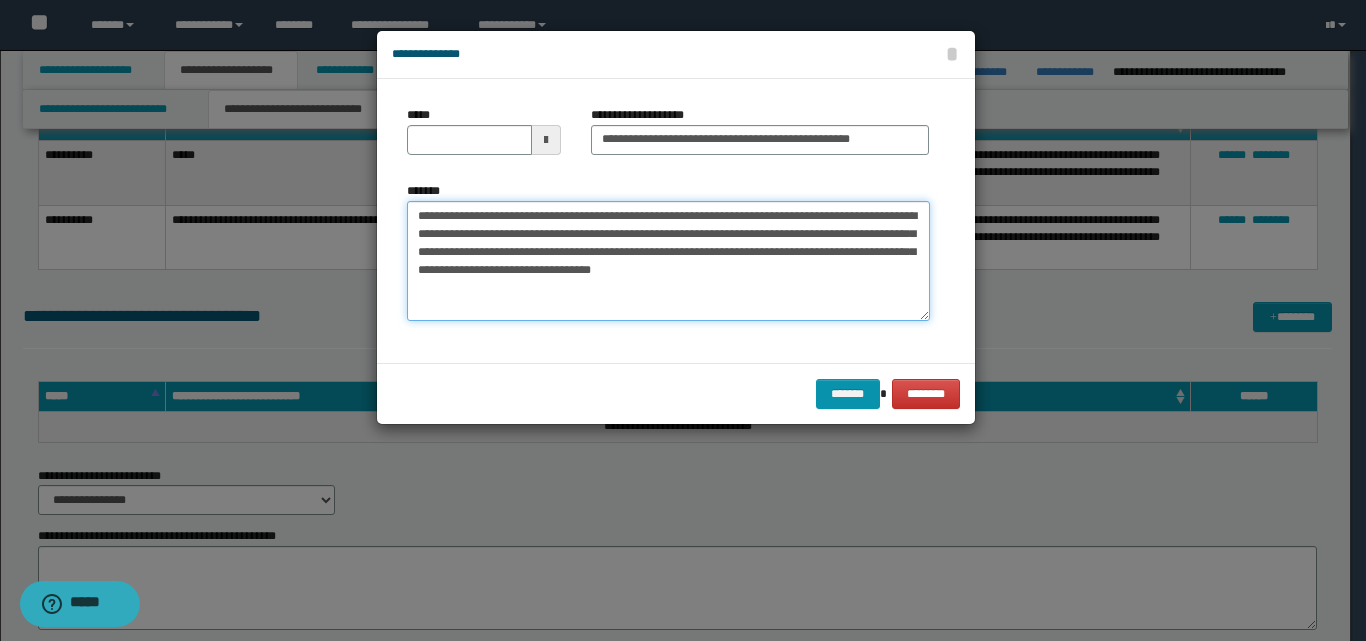 drag, startPoint x: 497, startPoint y: 216, endPoint x: 805, endPoint y: 275, distance: 313.60007 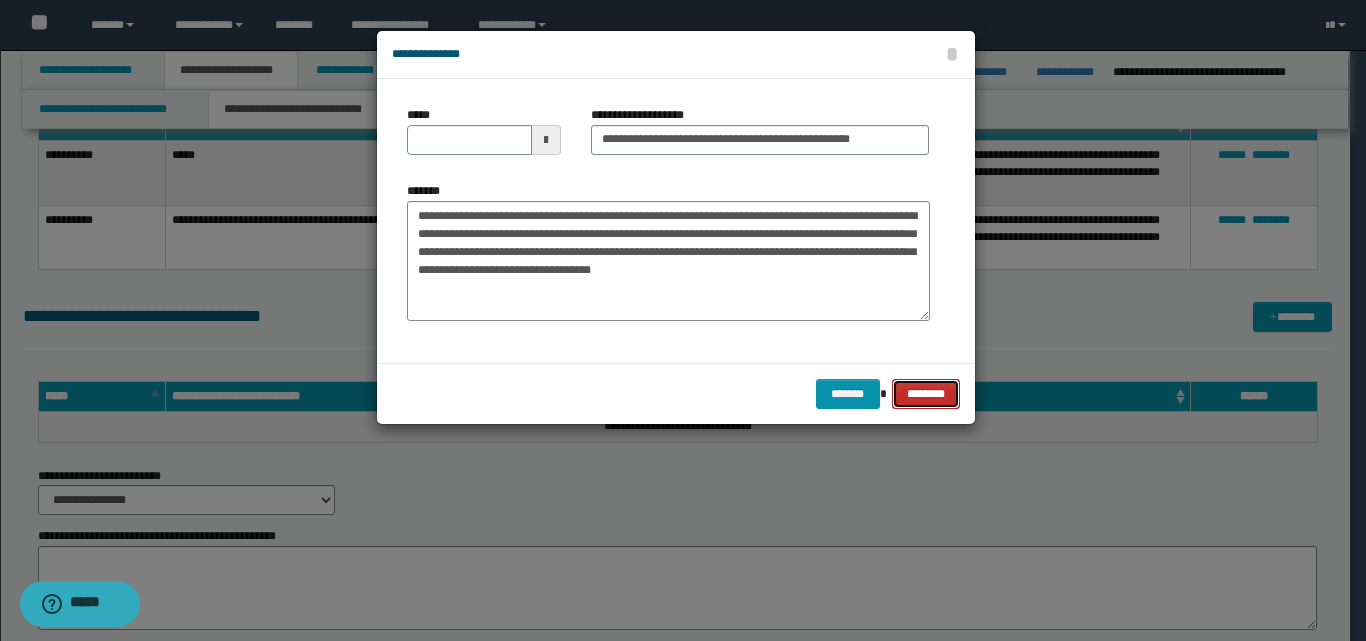 click on "********" at bounding box center (926, 394) 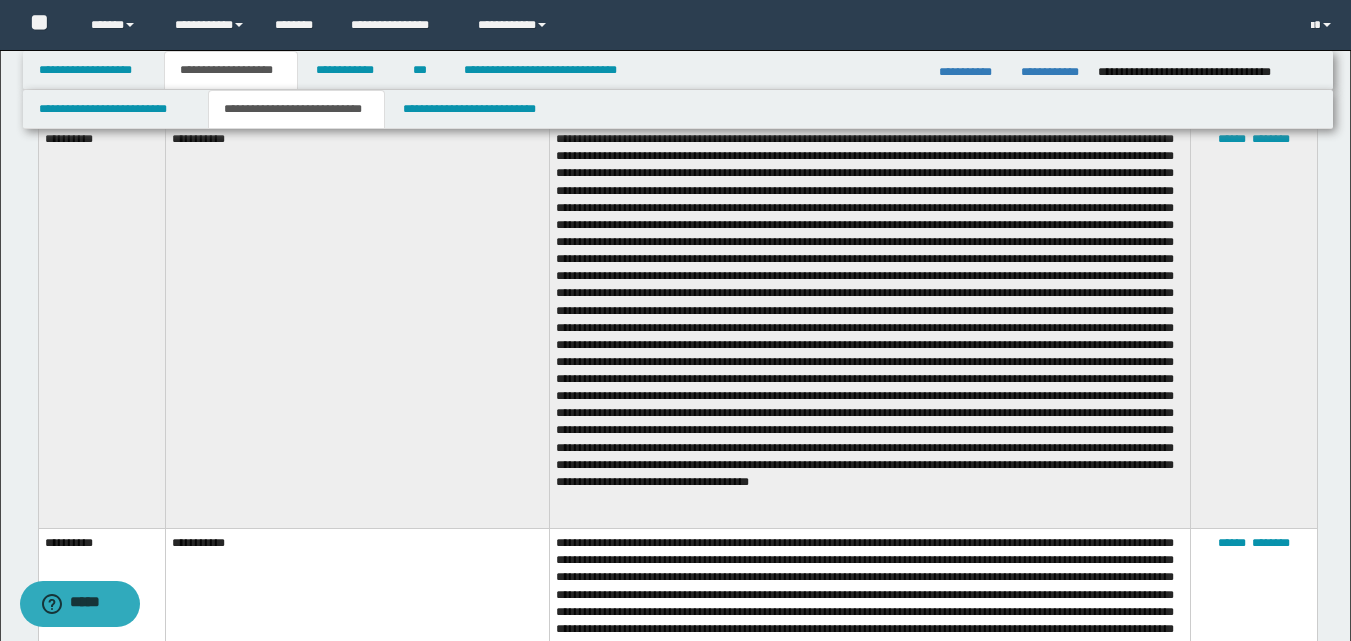 scroll, scrollTop: 1340, scrollLeft: 0, axis: vertical 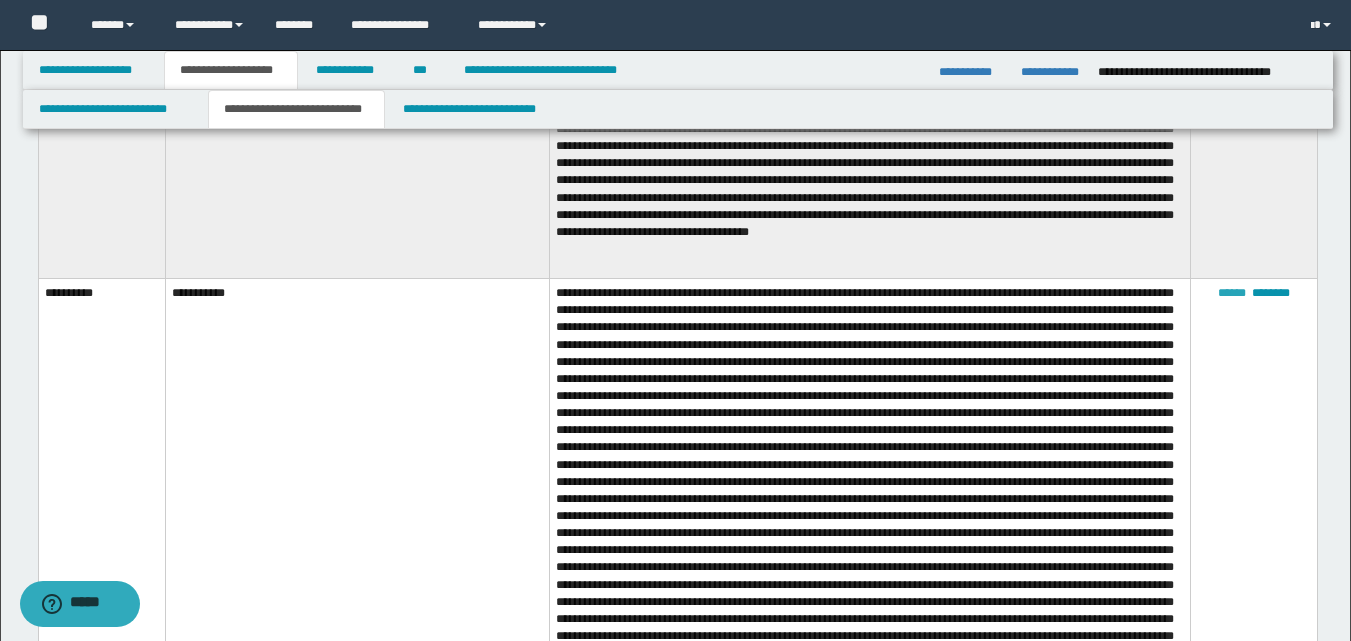click on "******" at bounding box center (1232, 293) 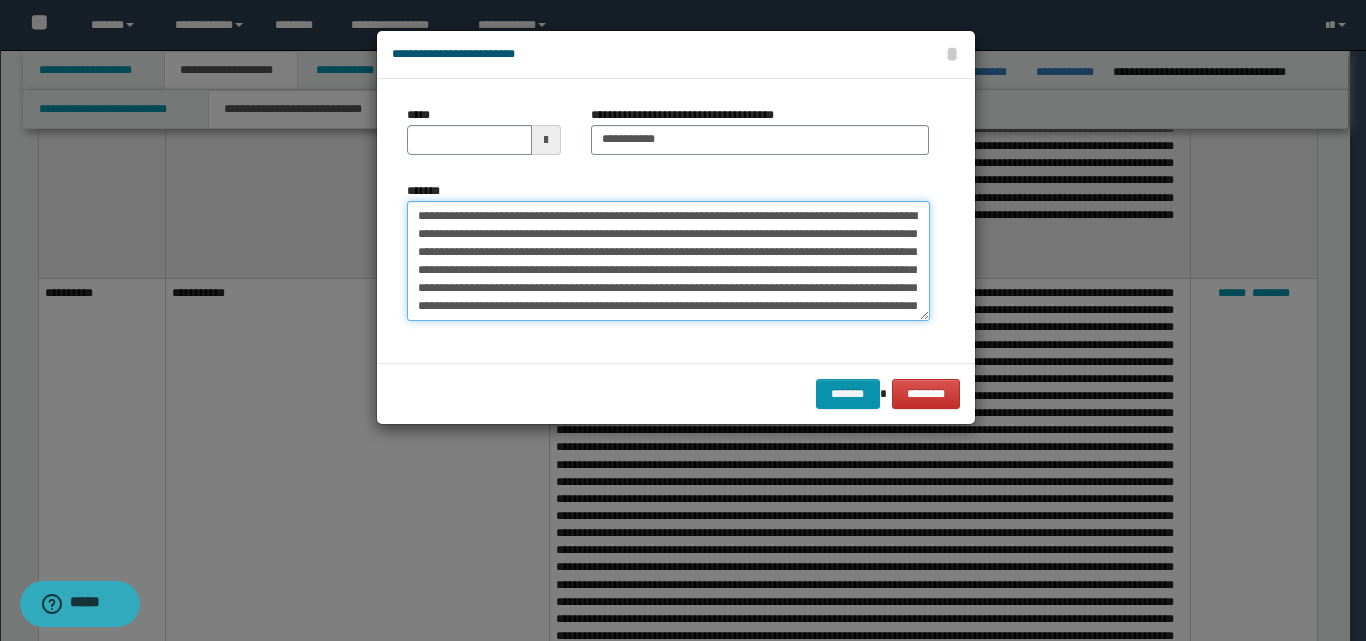 scroll, scrollTop: 40, scrollLeft: 0, axis: vertical 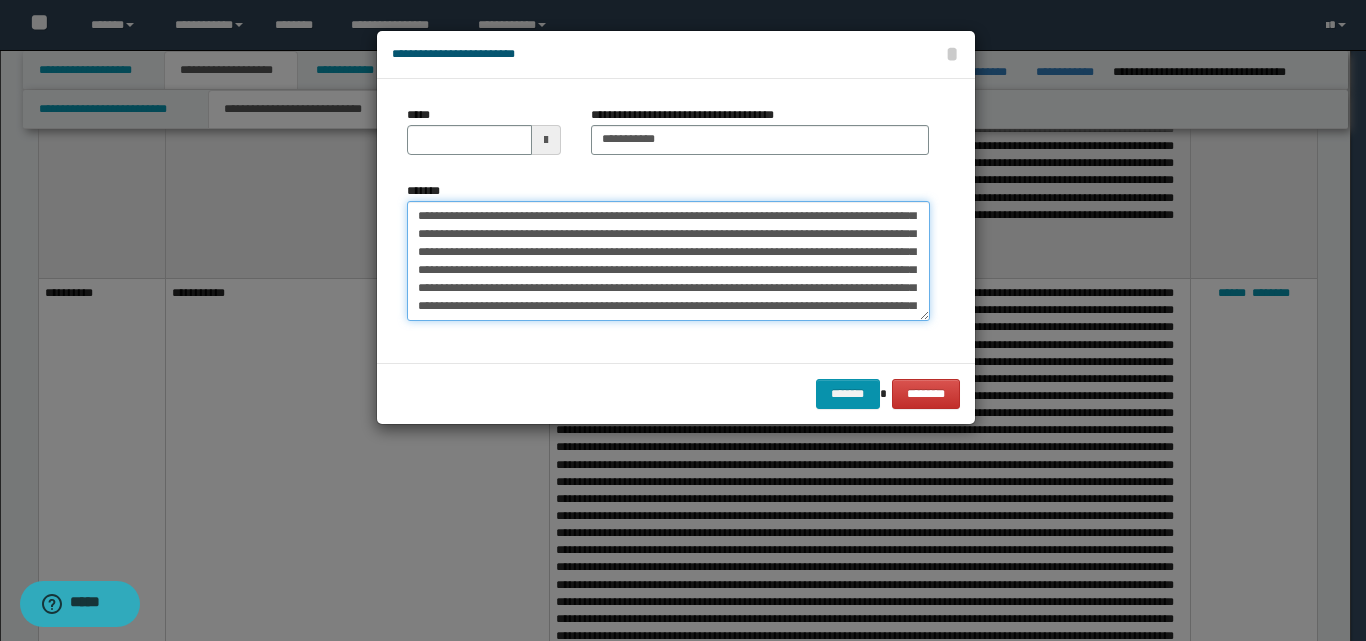 drag, startPoint x: 706, startPoint y: 278, endPoint x: 864, endPoint y: 250, distance: 160.46184 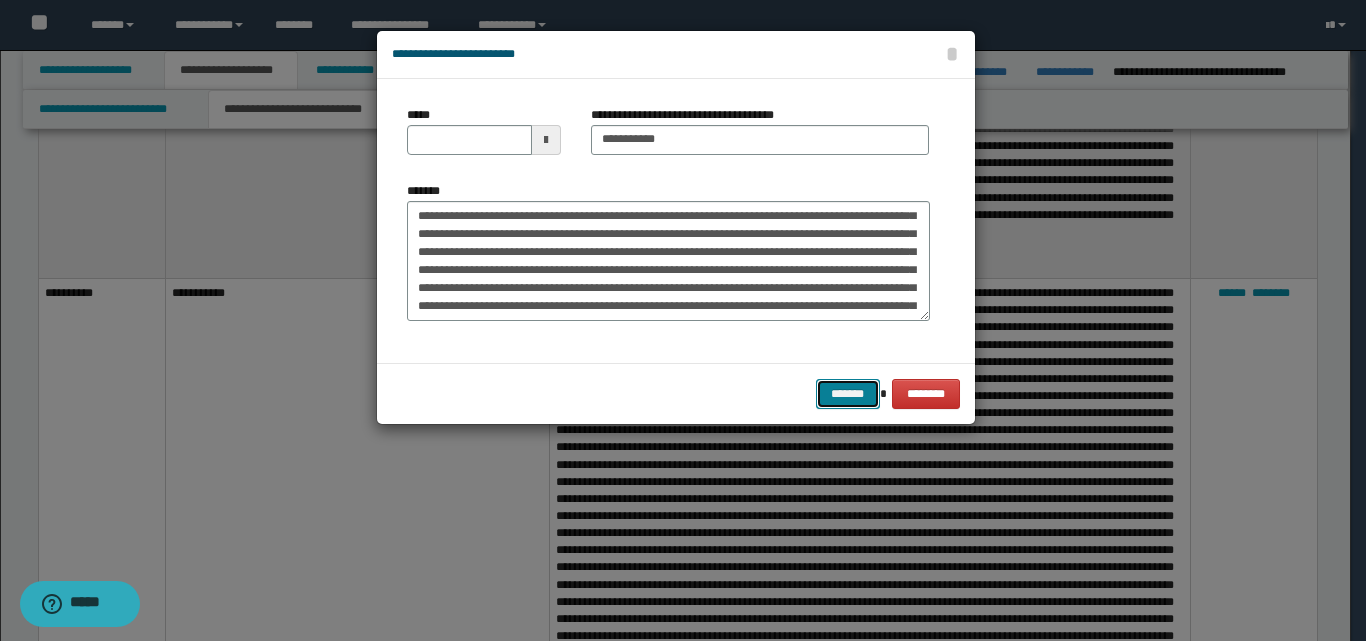 click on "*******" at bounding box center [848, 394] 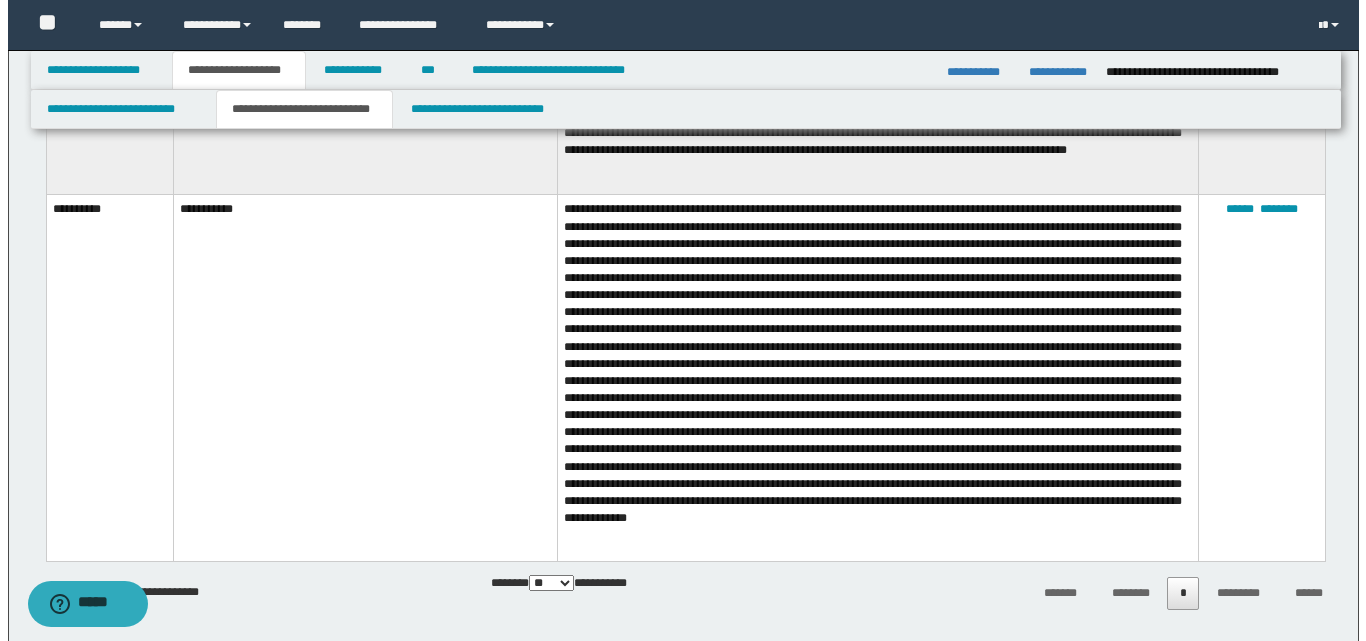 scroll, scrollTop: 2611, scrollLeft: 0, axis: vertical 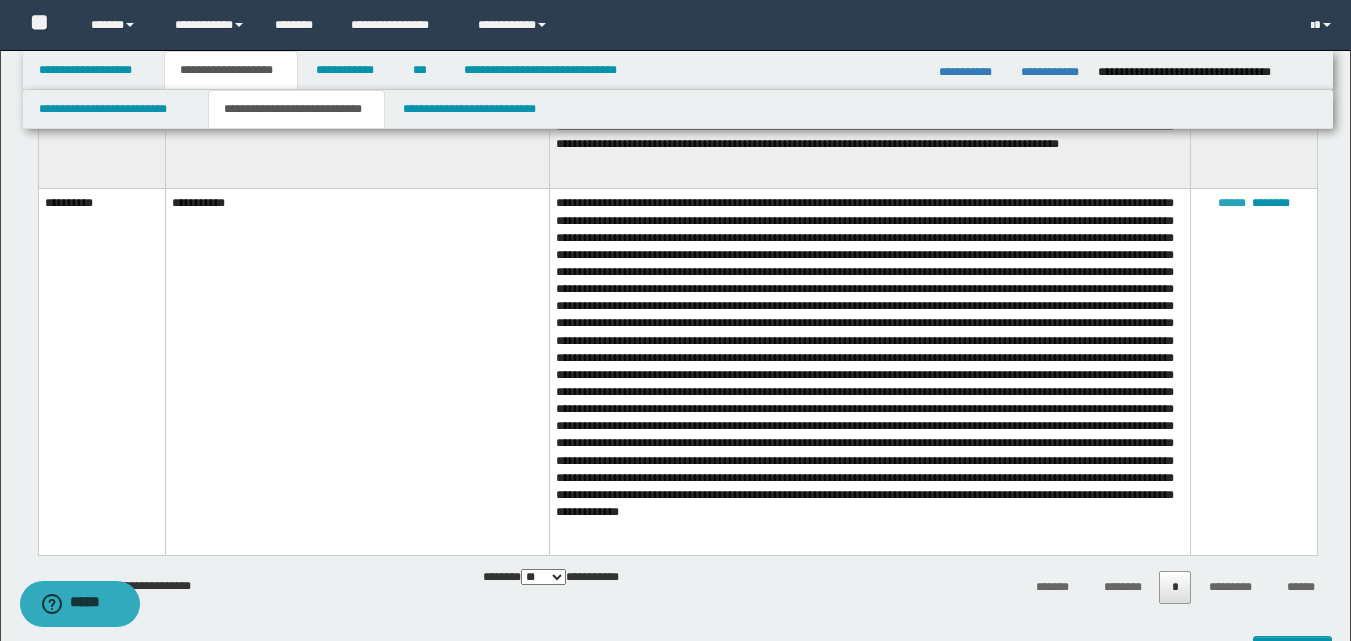 click on "******" at bounding box center (1232, 203) 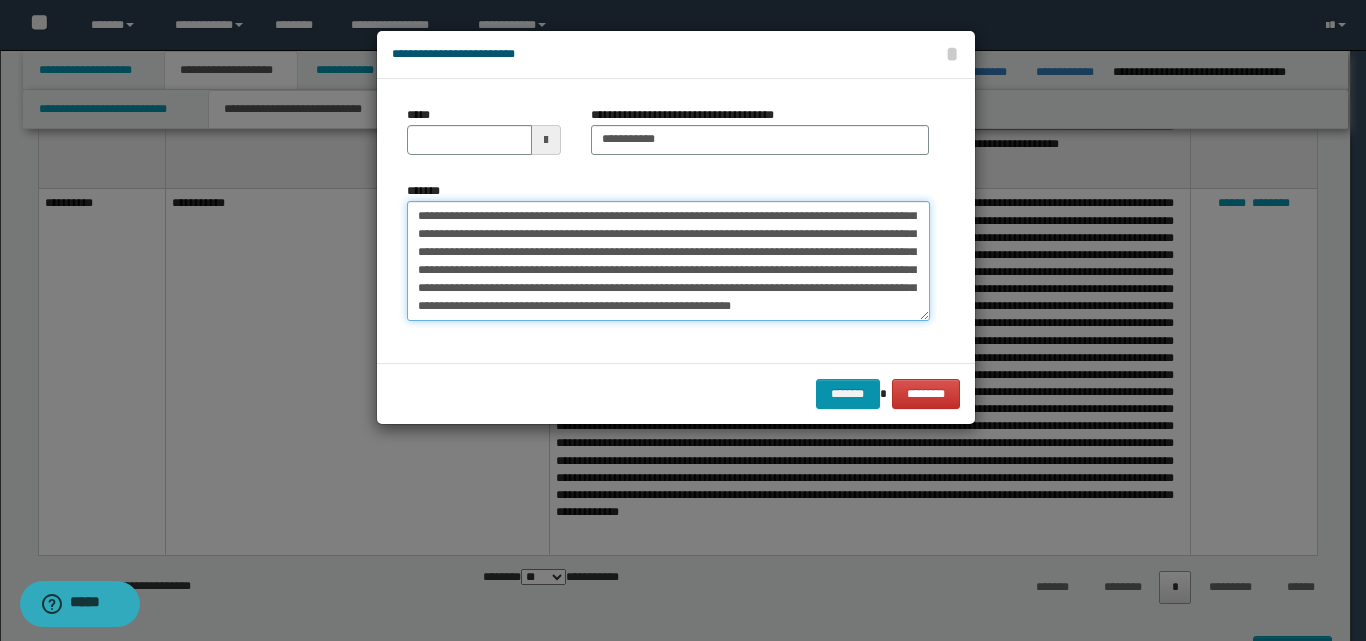 drag, startPoint x: 652, startPoint y: 266, endPoint x: 678, endPoint y: 274, distance: 27.202942 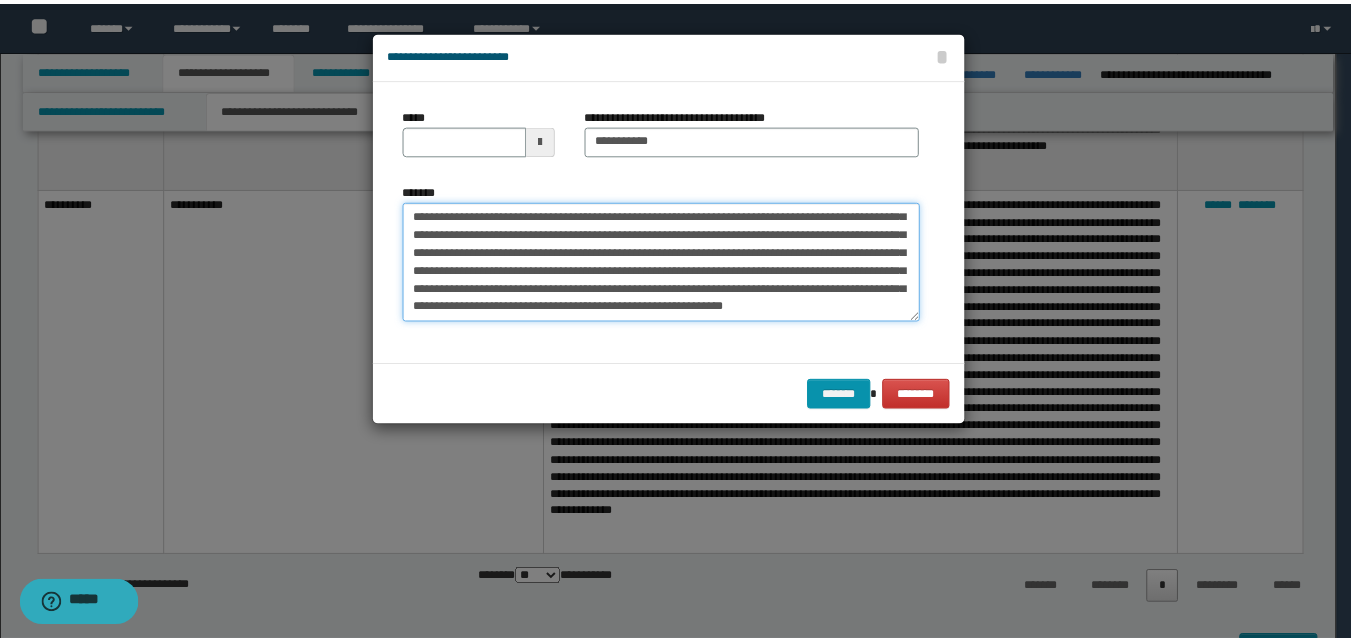 scroll, scrollTop: 378, scrollLeft: 0, axis: vertical 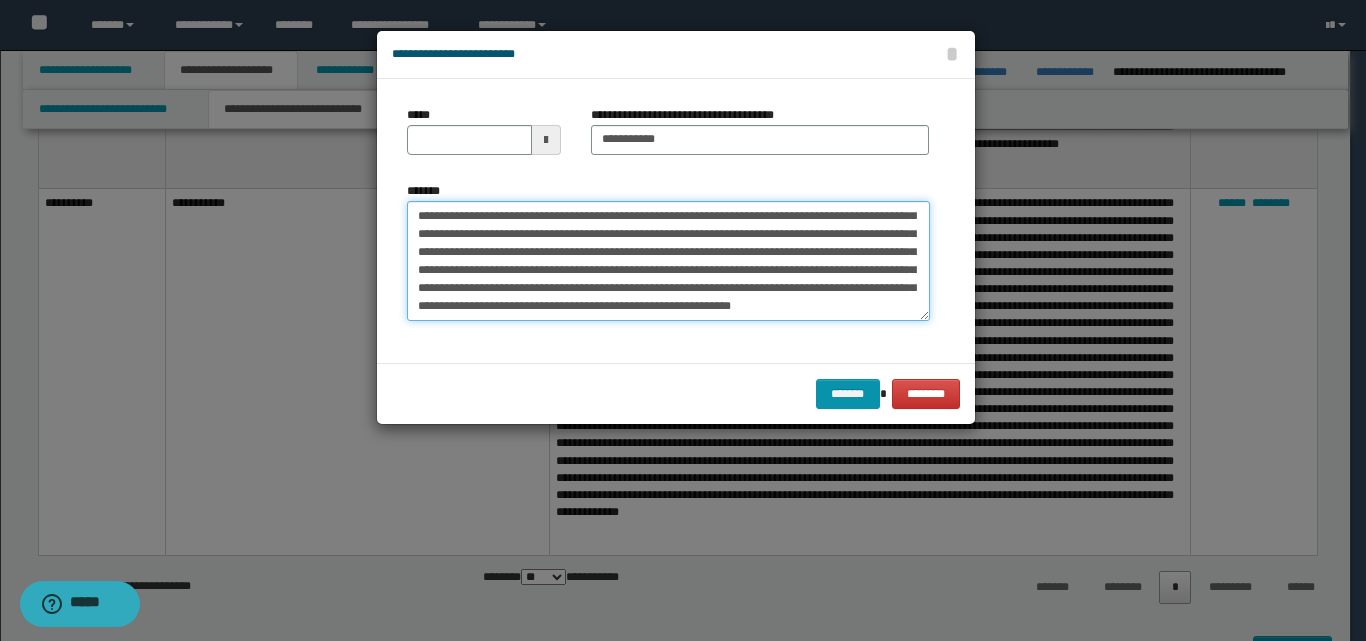 drag, startPoint x: 574, startPoint y: 275, endPoint x: 892, endPoint y: 305, distance: 319.41196 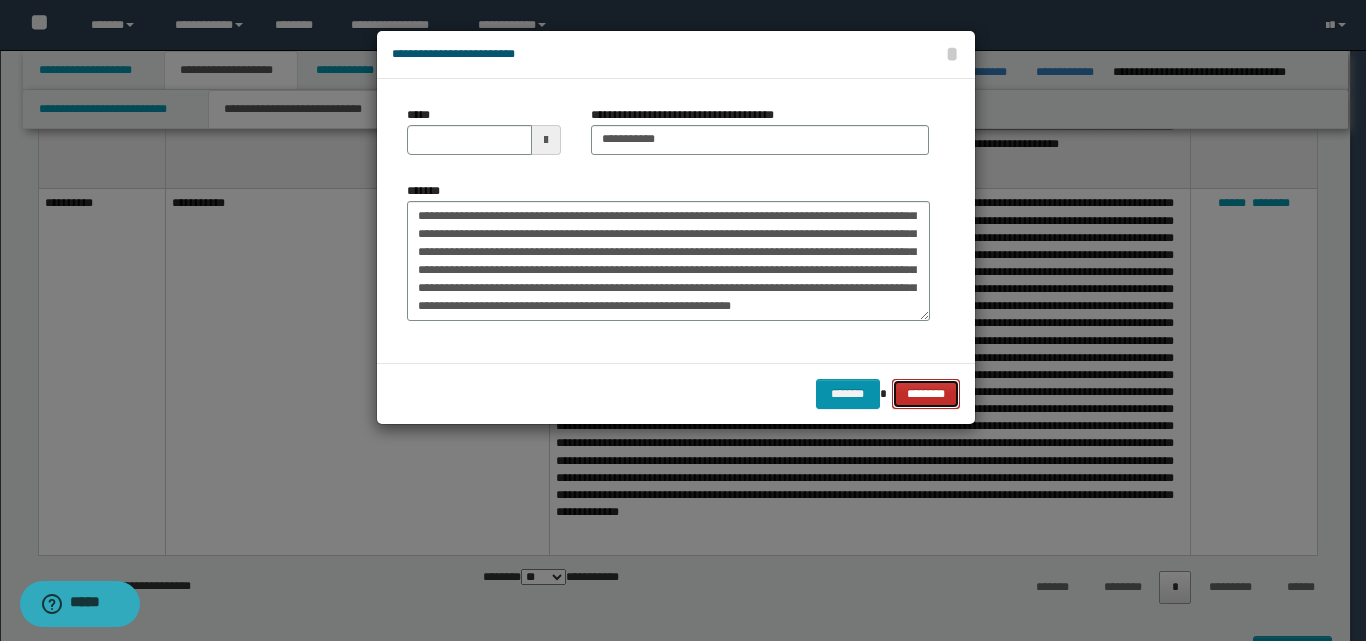 click on "********" at bounding box center [926, 394] 